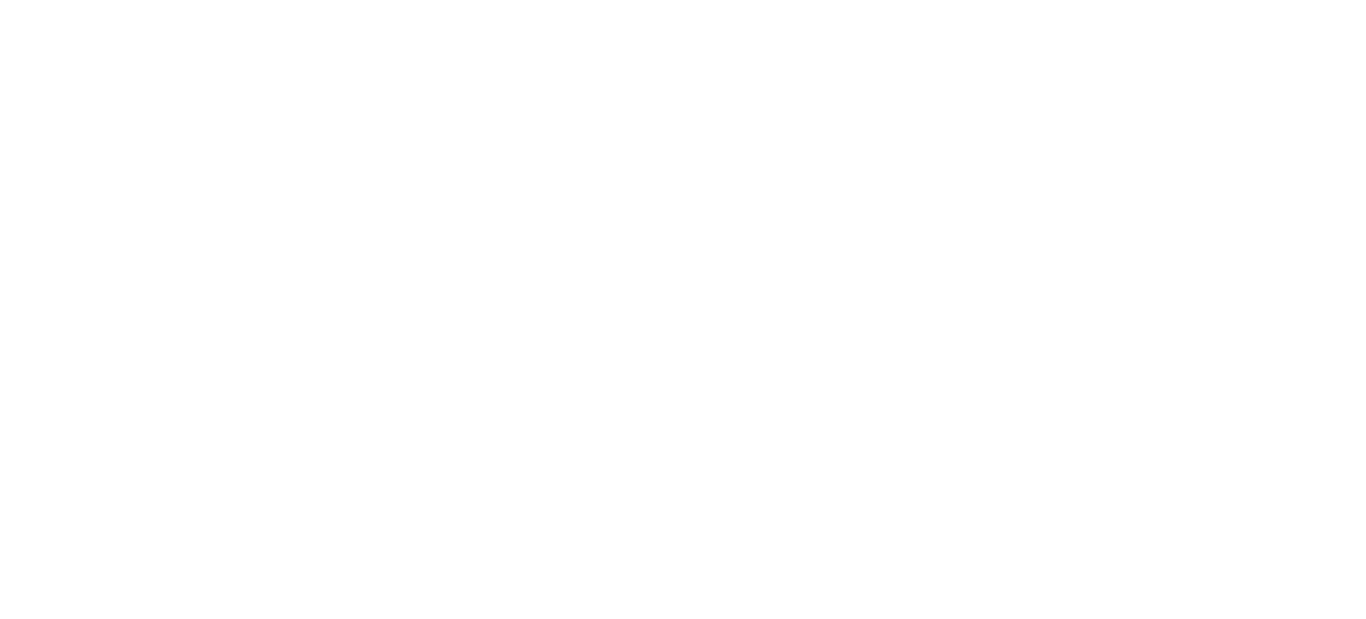 scroll, scrollTop: 0, scrollLeft: 0, axis: both 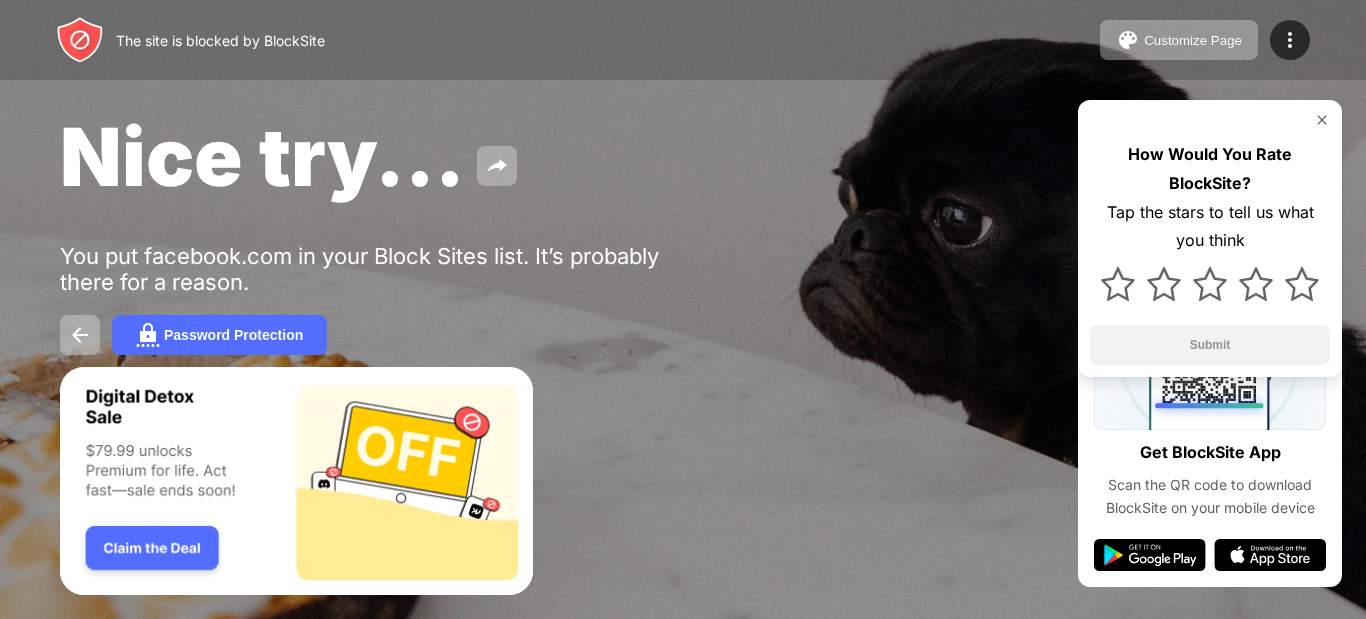 click on "Nice try..." at bounding box center [262, 156] 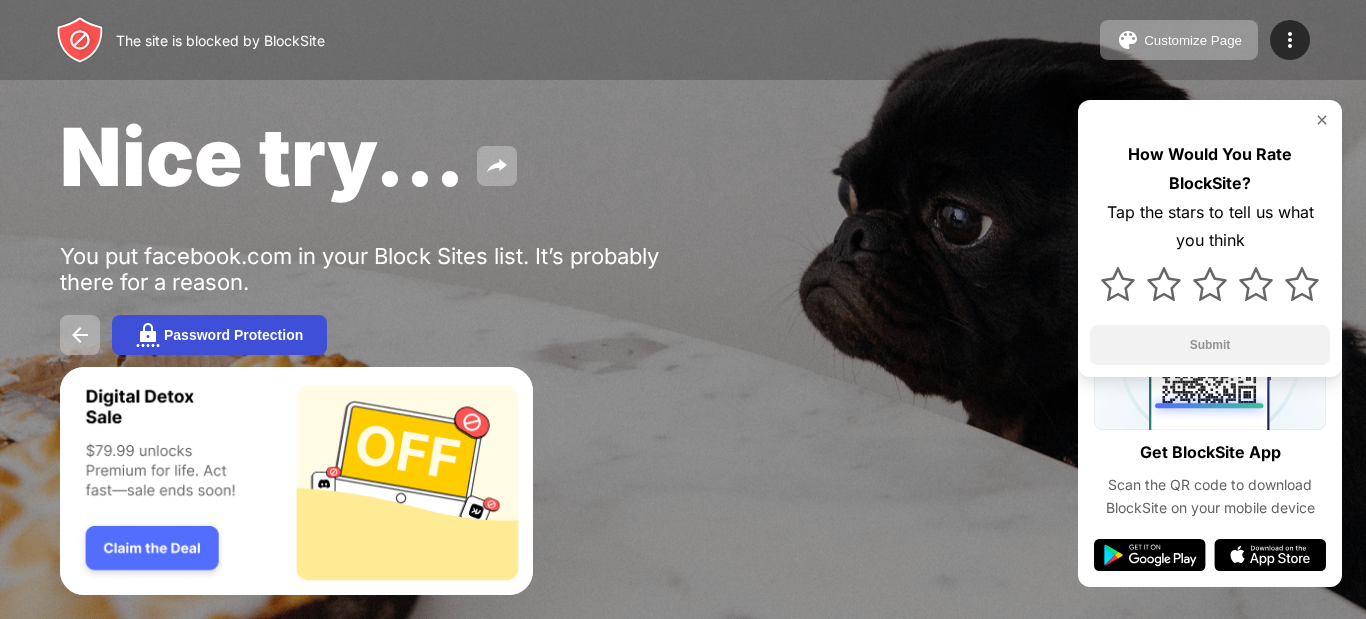 click on "Password Protection" at bounding box center (233, 335) 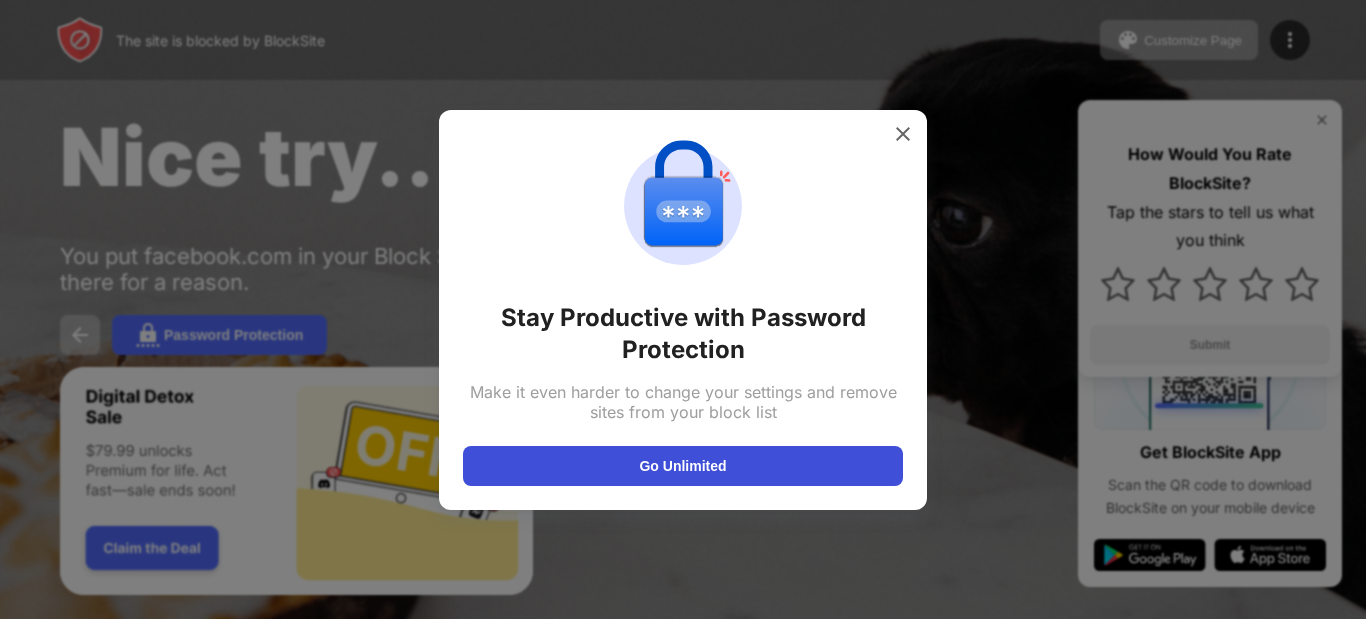 click on "Go Unlimited" at bounding box center [683, 466] 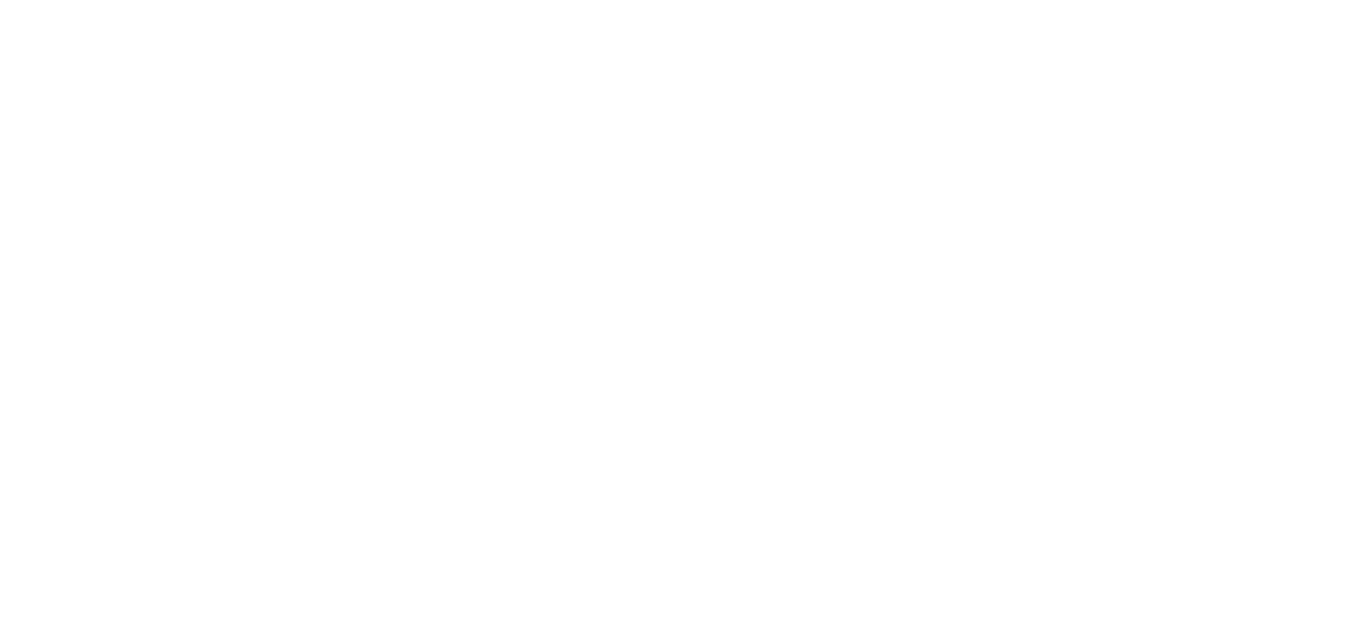 scroll, scrollTop: 0, scrollLeft: 0, axis: both 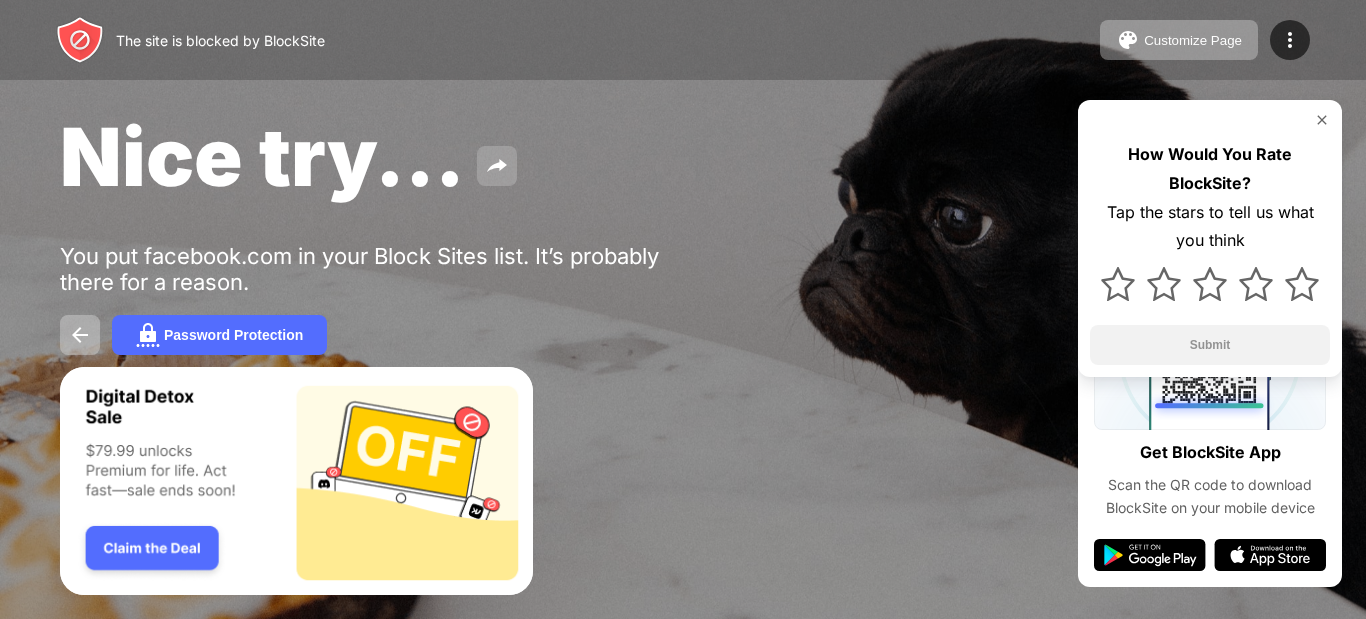 click at bounding box center (497, 166) 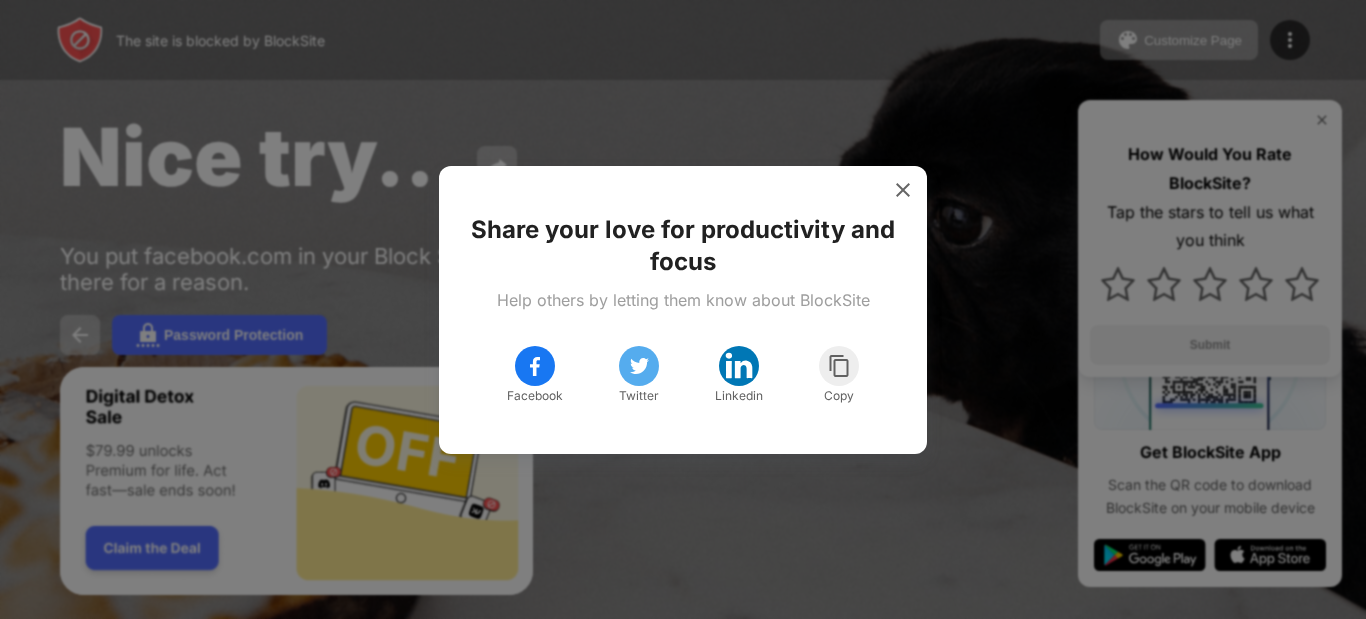 click on "Facebook" at bounding box center (535, 396) 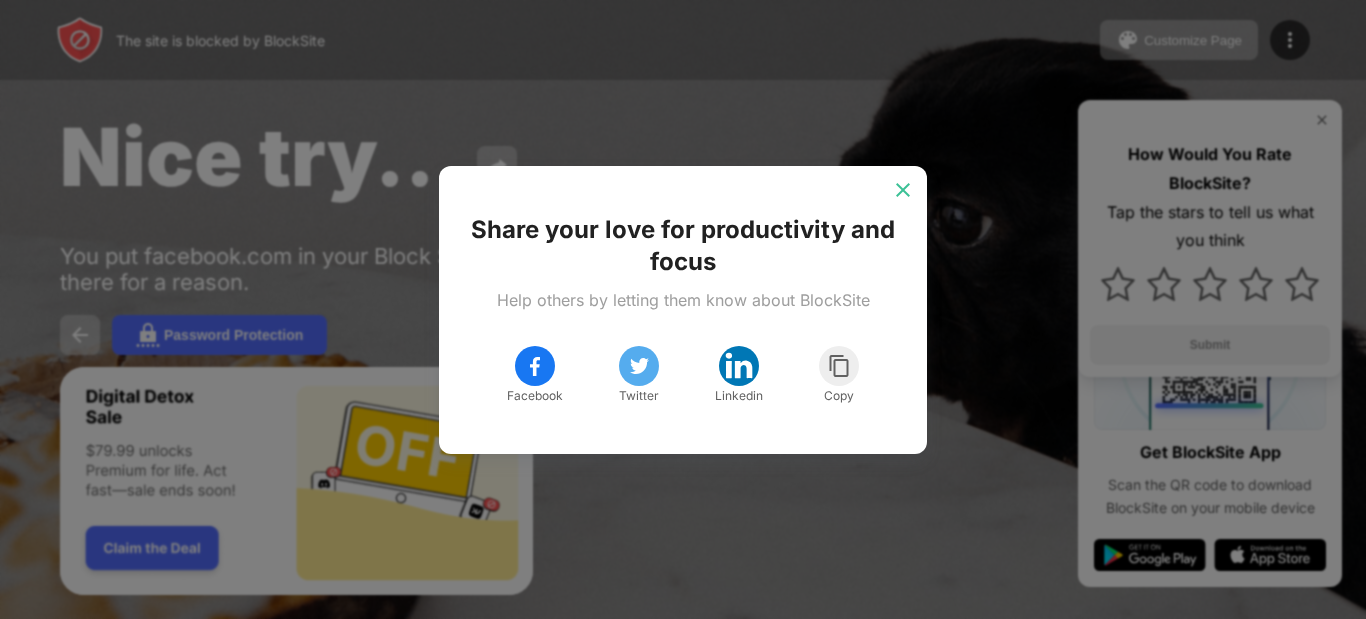 drag, startPoint x: 894, startPoint y: 184, endPoint x: 893, endPoint y: 199, distance: 15.033297 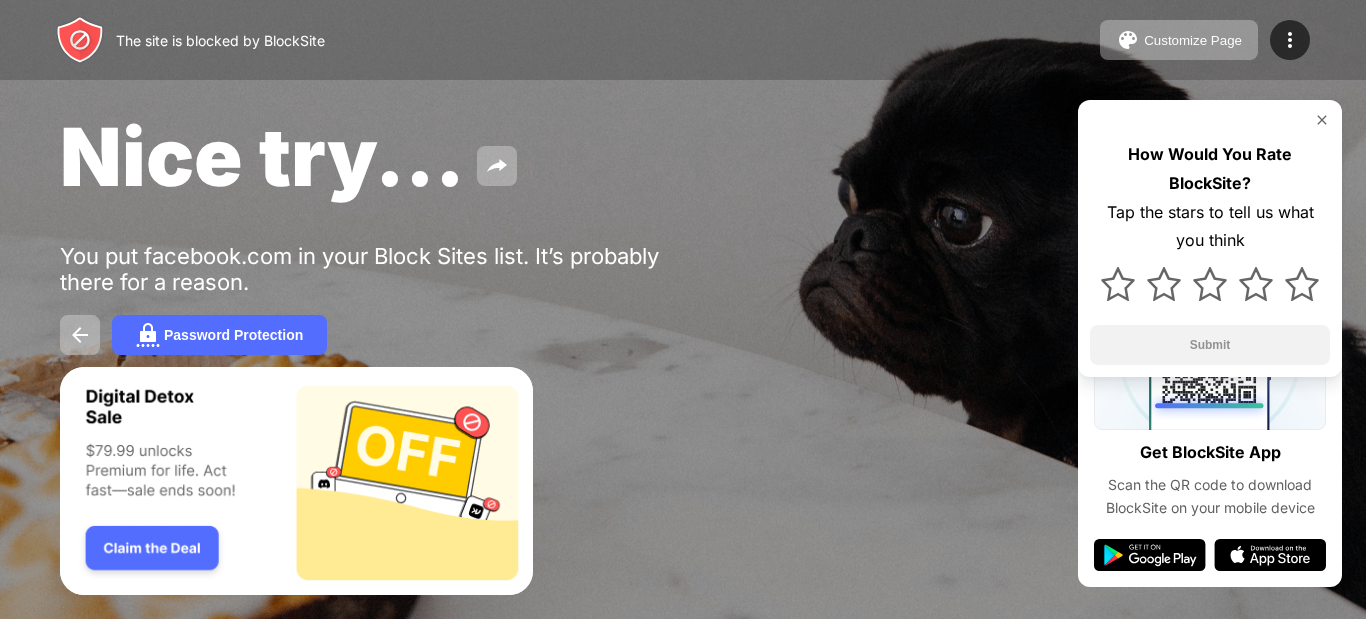 click at bounding box center [296, 481] 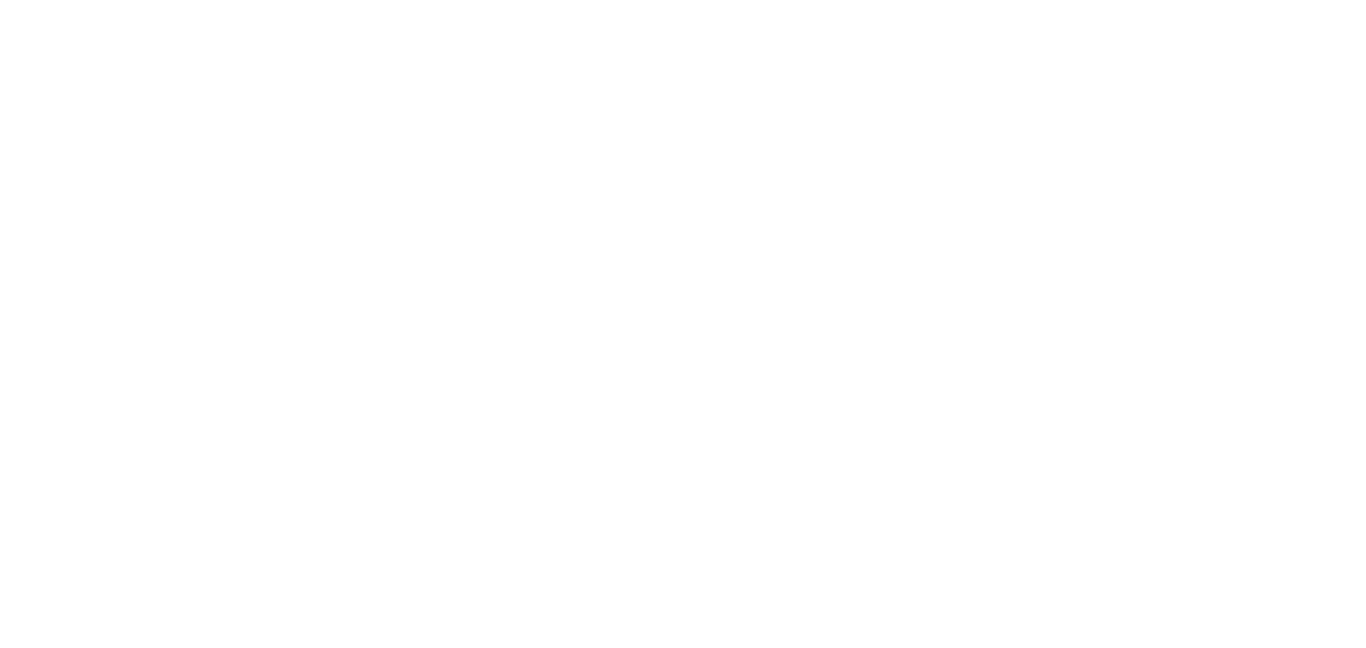 scroll, scrollTop: 0, scrollLeft: 0, axis: both 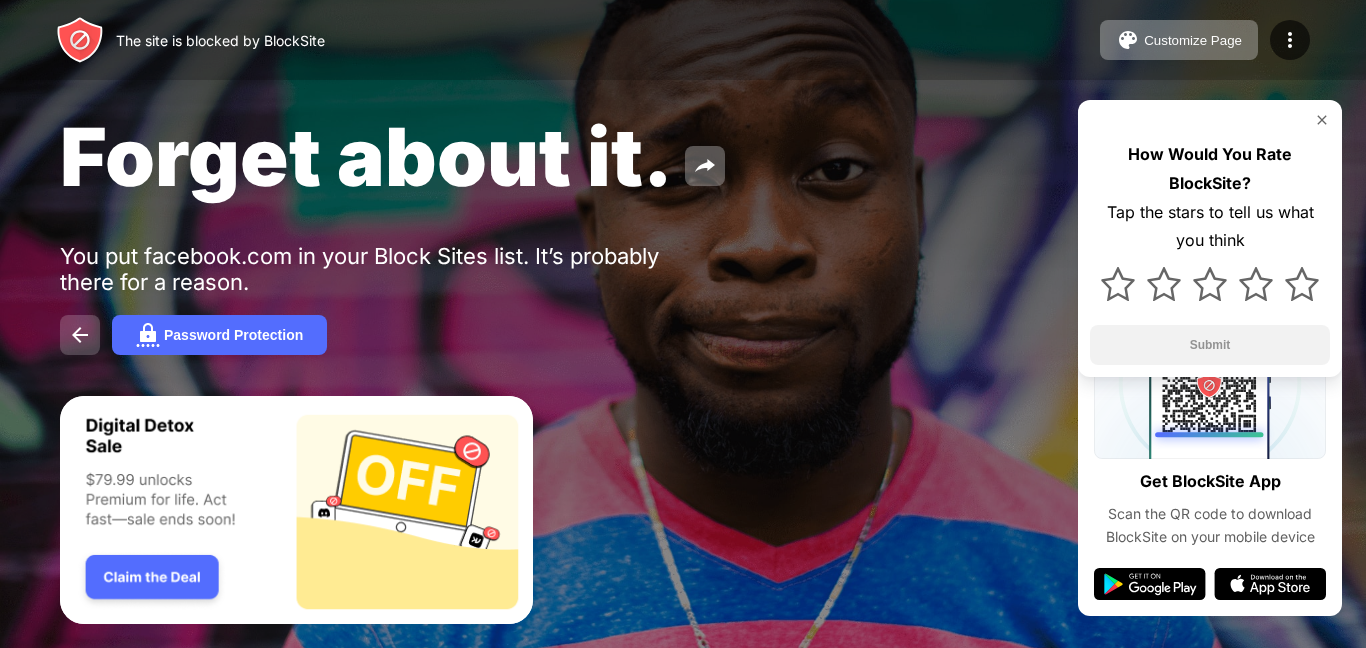 click at bounding box center [80, 335] 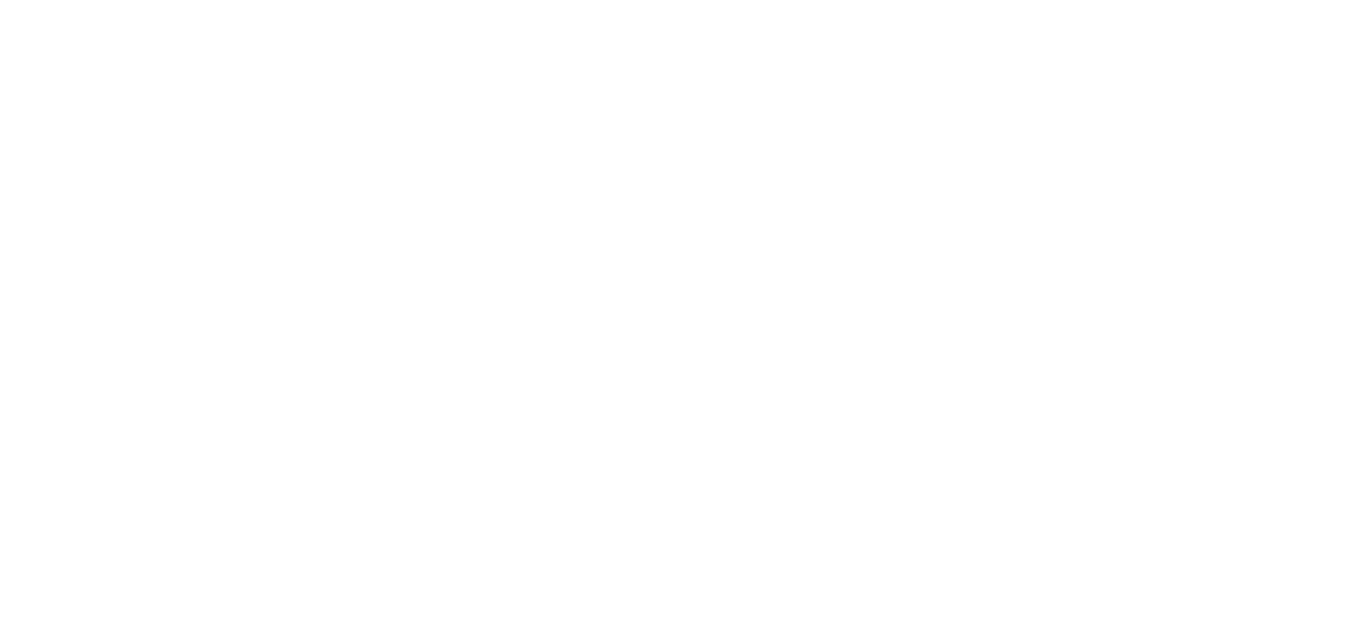 scroll, scrollTop: 0, scrollLeft: 0, axis: both 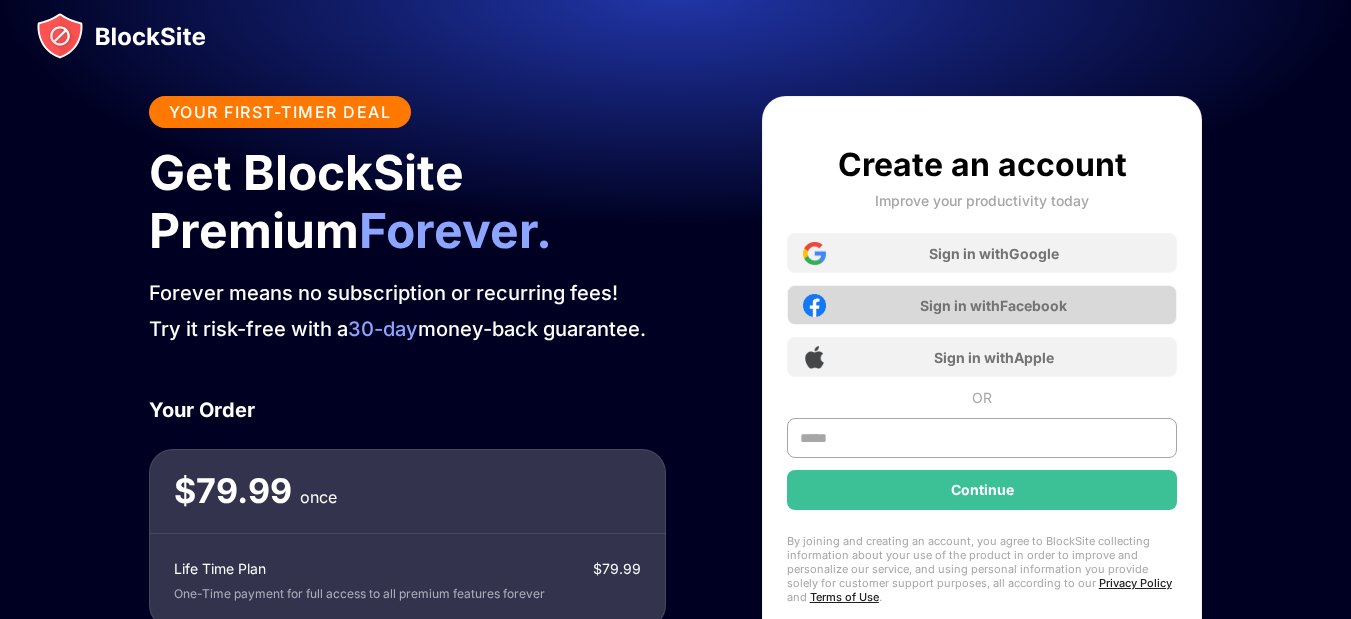 click on "Sign in with  Facebook" at bounding box center (982, 305) 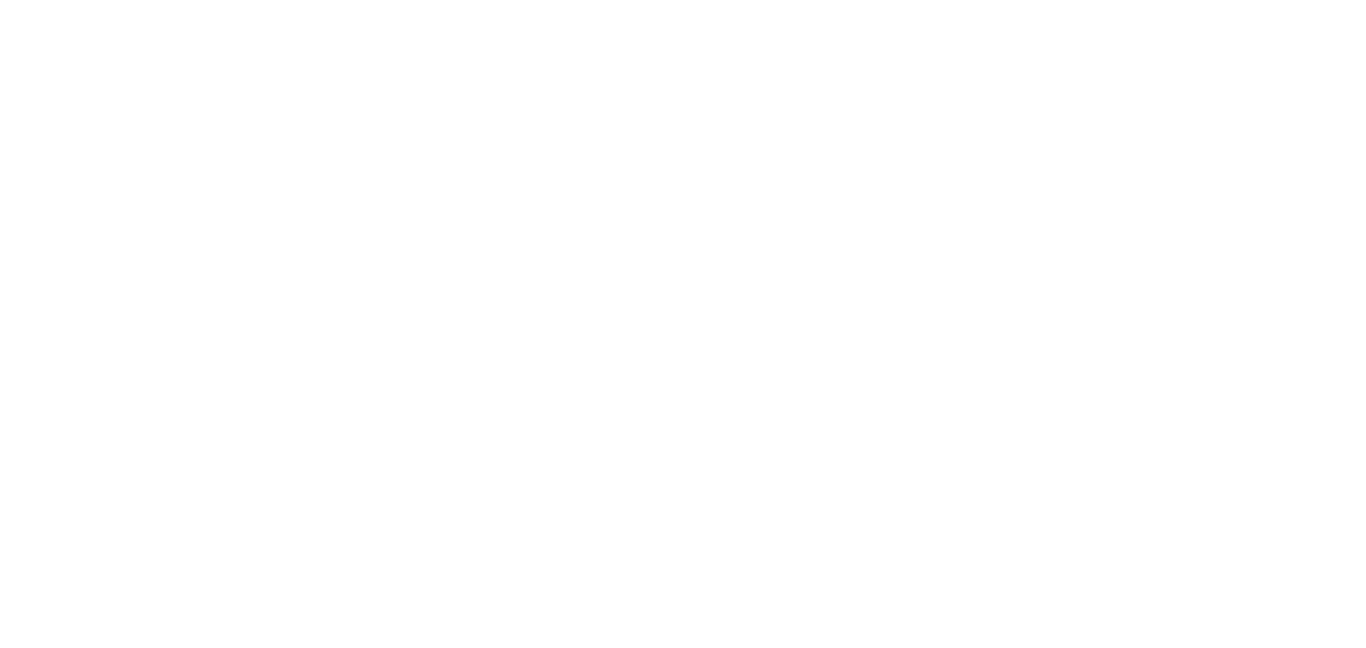 scroll, scrollTop: 0, scrollLeft: 0, axis: both 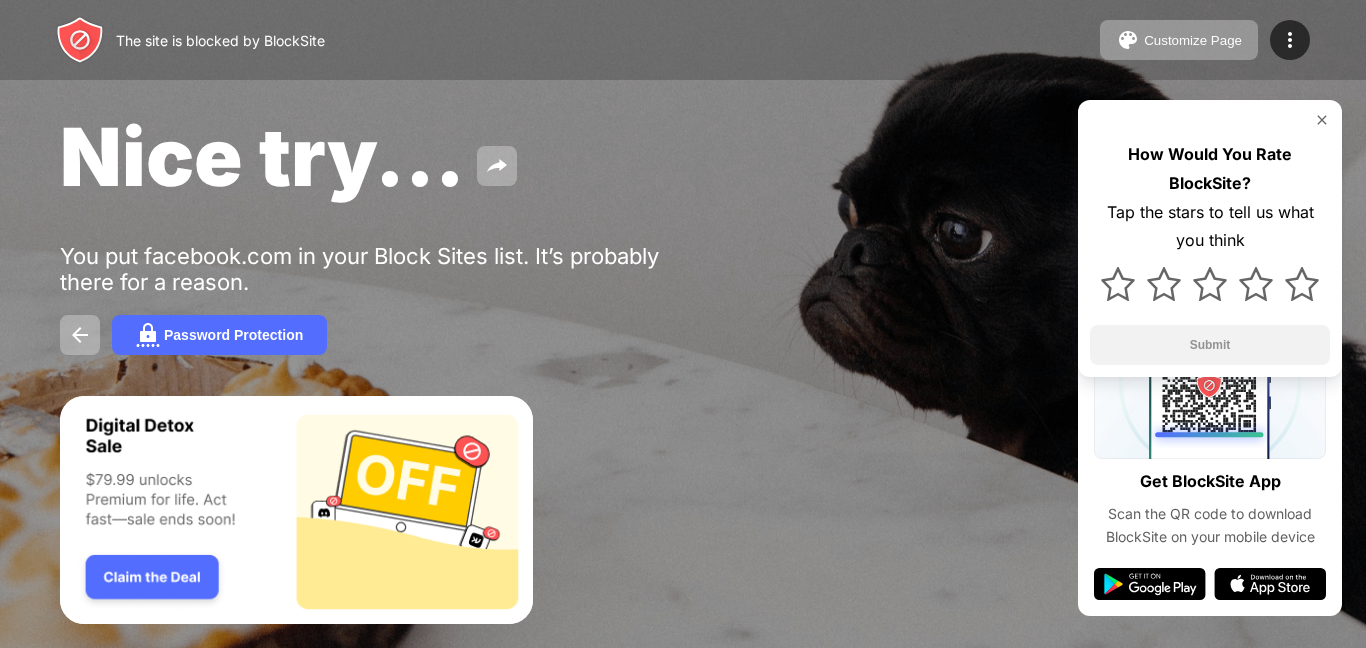 click at bounding box center [1322, 120] 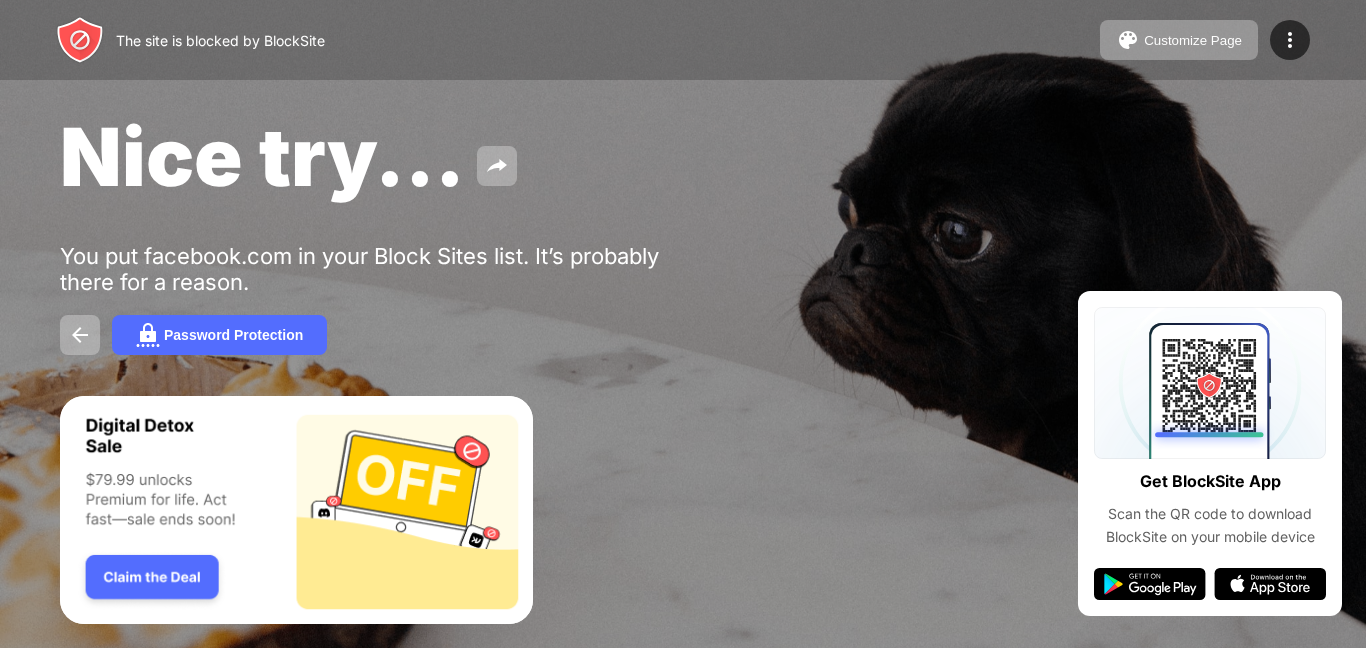 click on "You put facebook.com in your Block Sites list. It’s probably there for a reason." at bounding box center (369, 269) 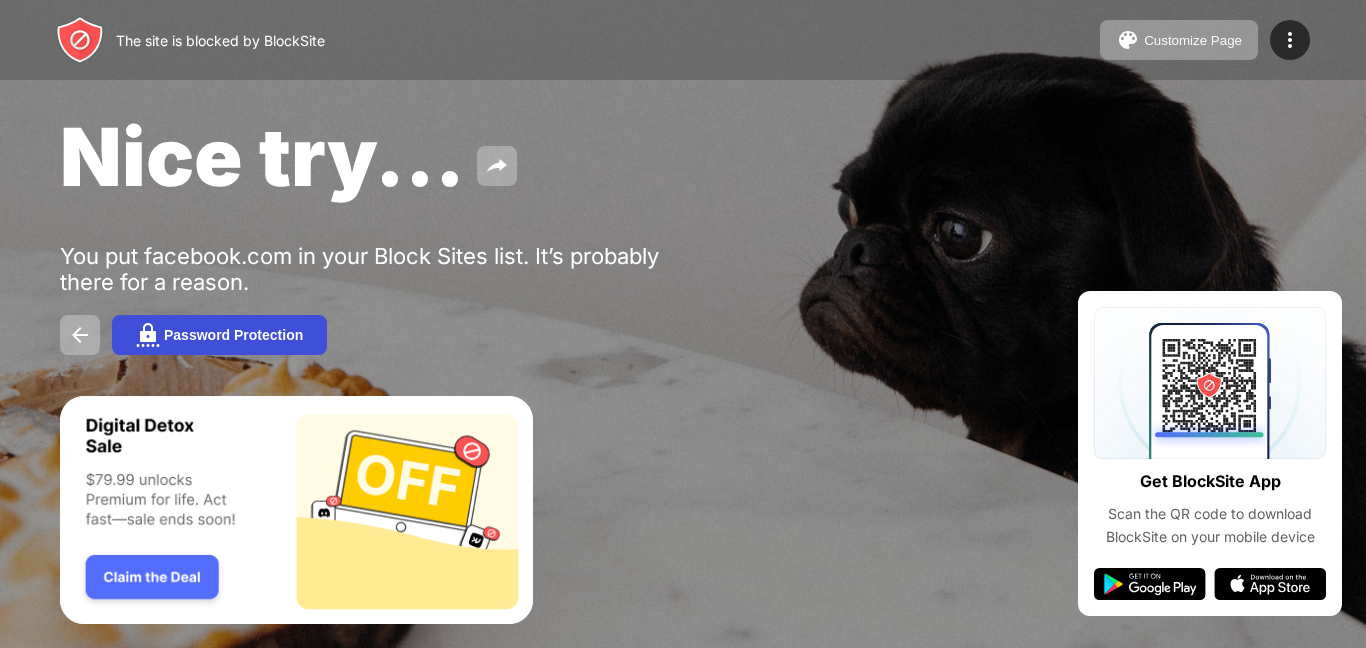 click on "Password Protection" at bounding box center [219, 335] 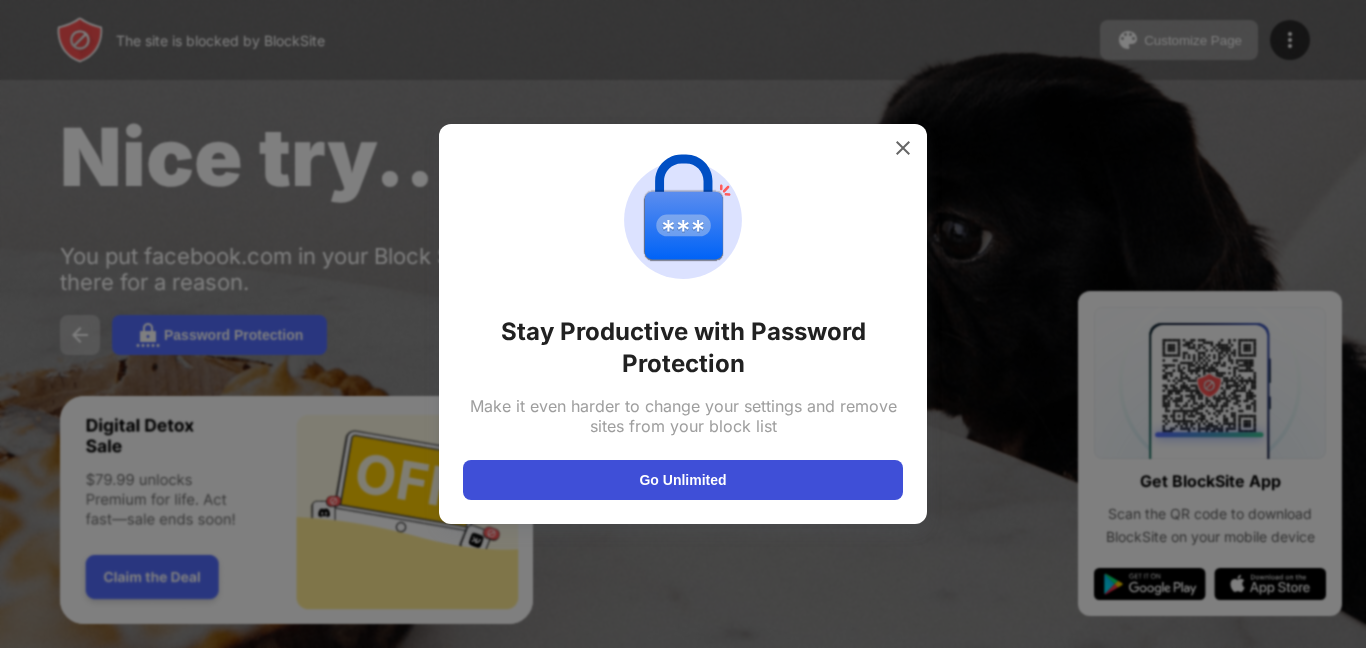 drag, startPoint x: 717, startPoint y: 499, endPoint x: 724, endPoint y: 460, distance: 39.623226 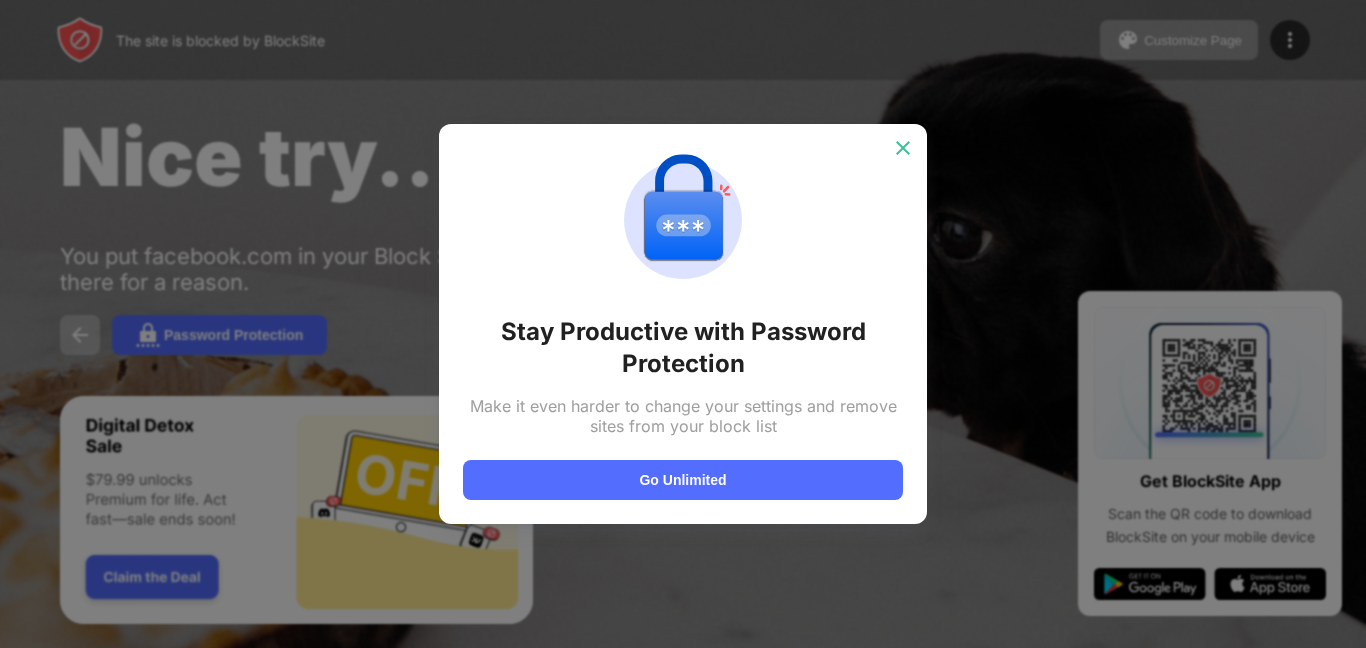 click at bounding box center [903, 148] 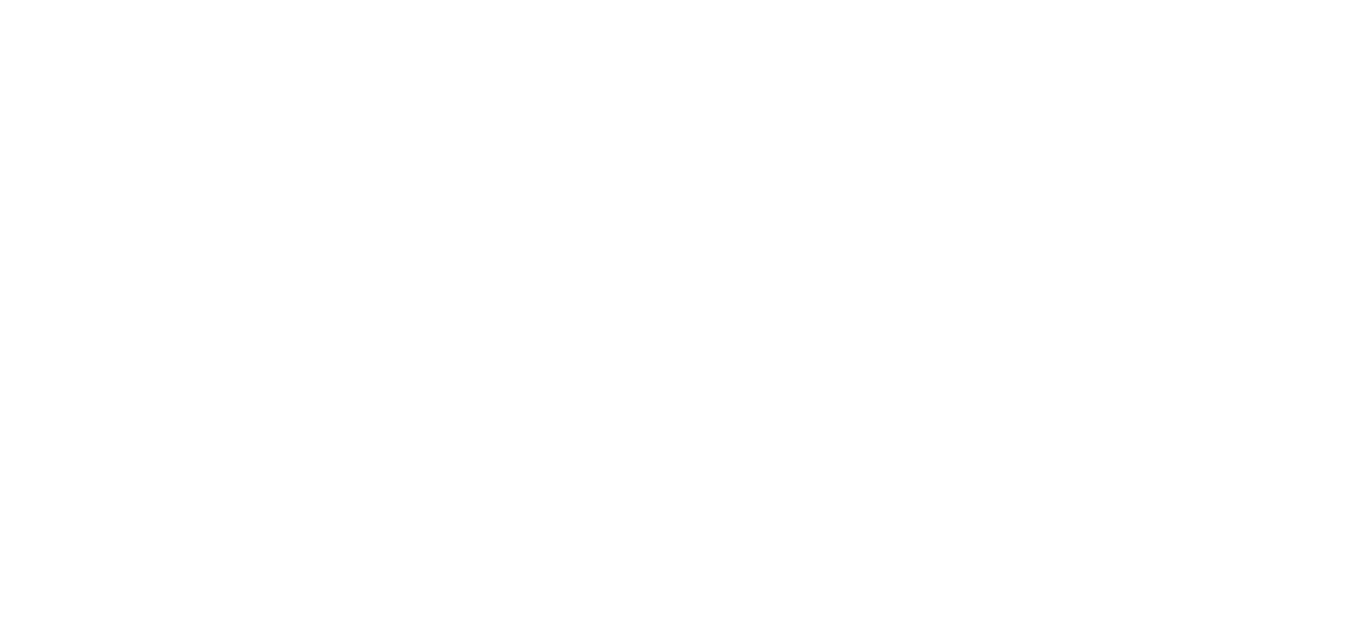 scroll, scrollTop: 0, scrollLeft: 0, axis: both 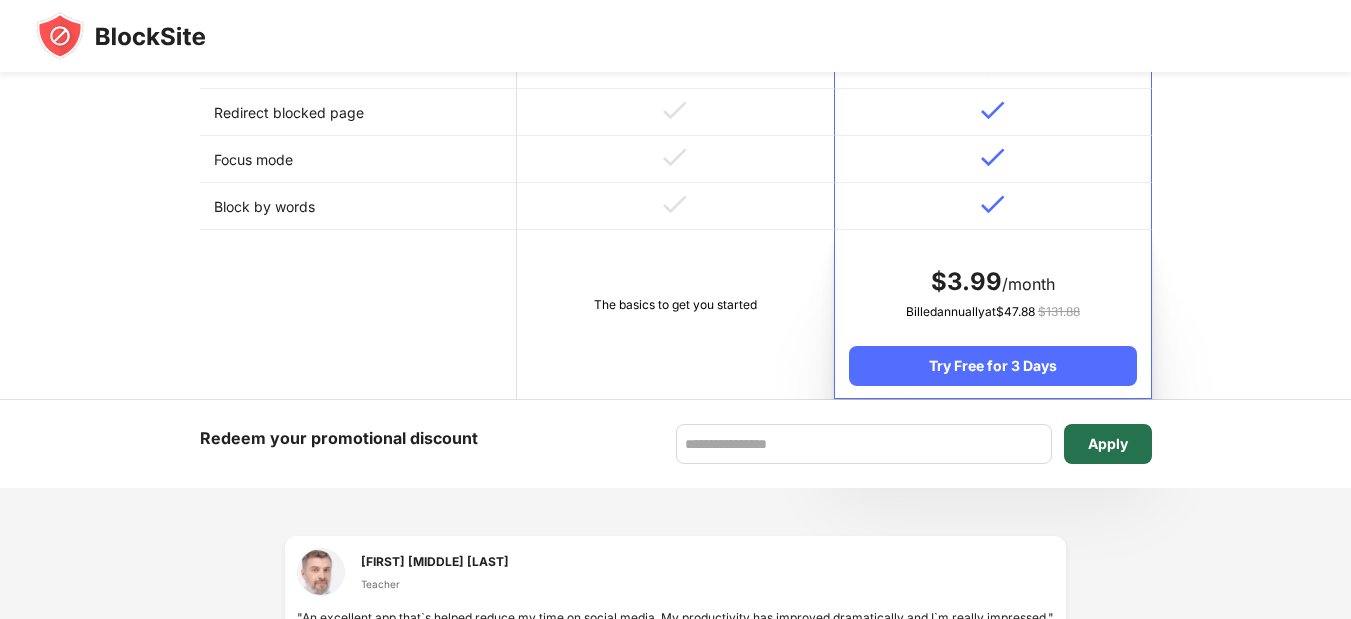 click on "Apply" at bounding box center (1108, 444) 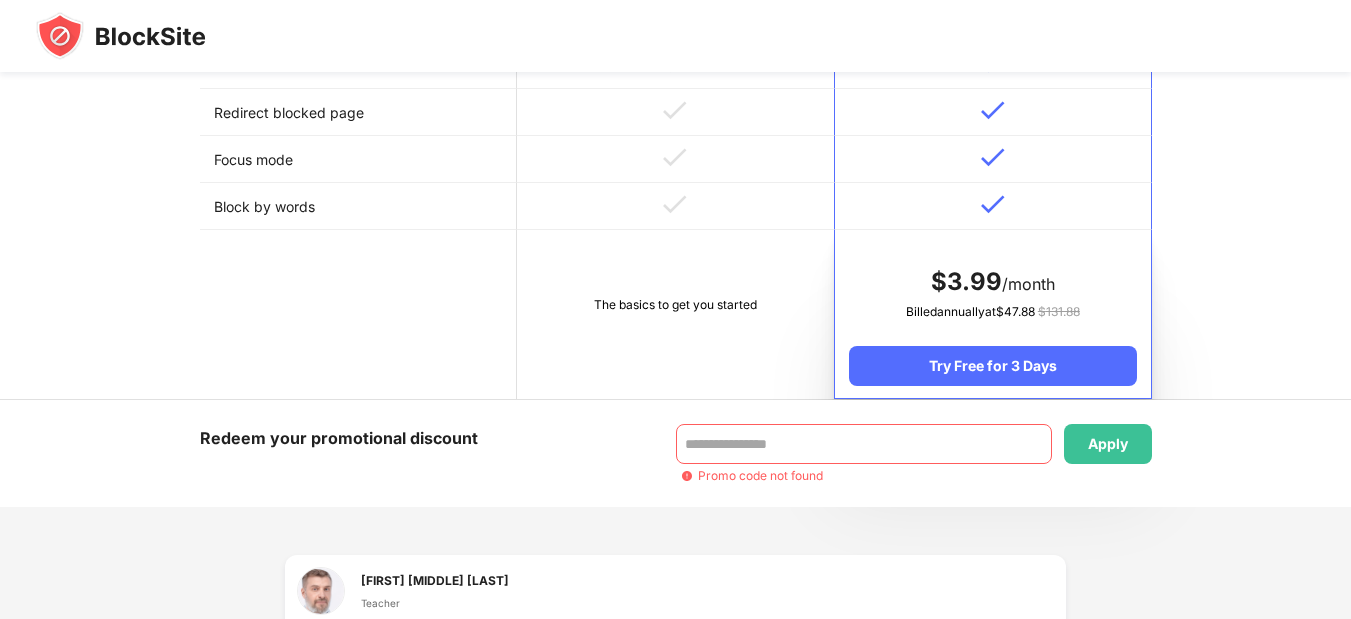click on "Promo code not found" at bounding box center [760, 475] 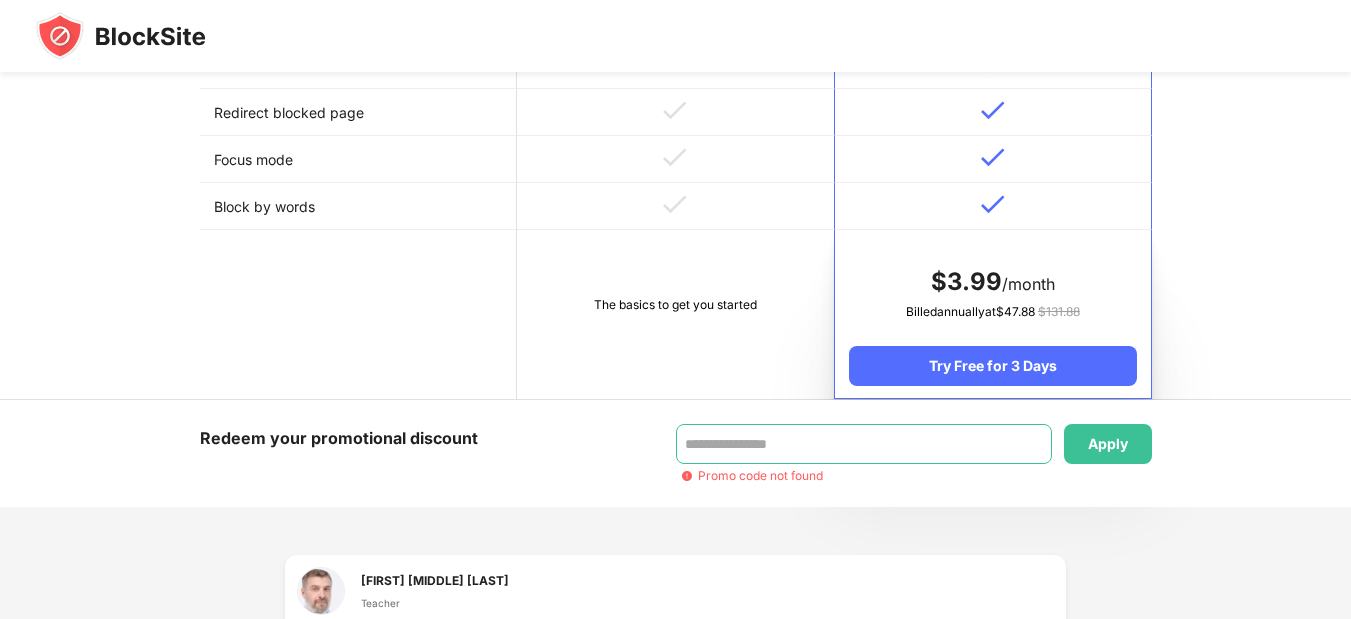 click at bounding box center (864, 444) 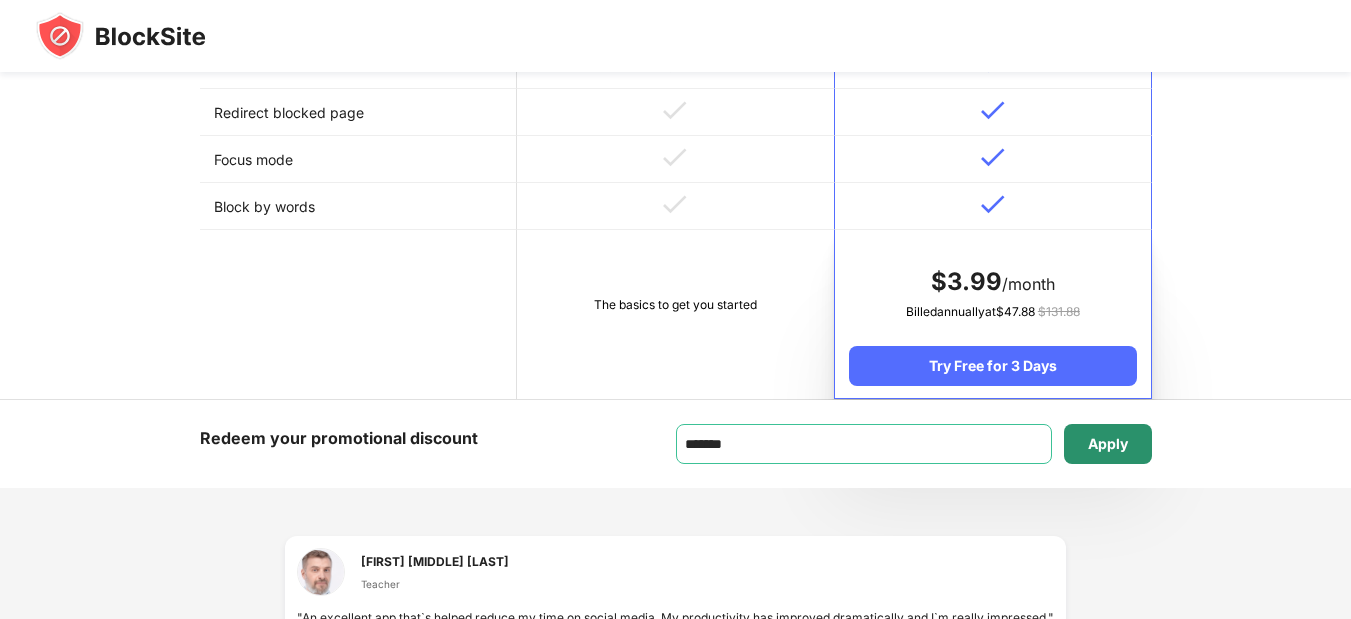 type on "*******" 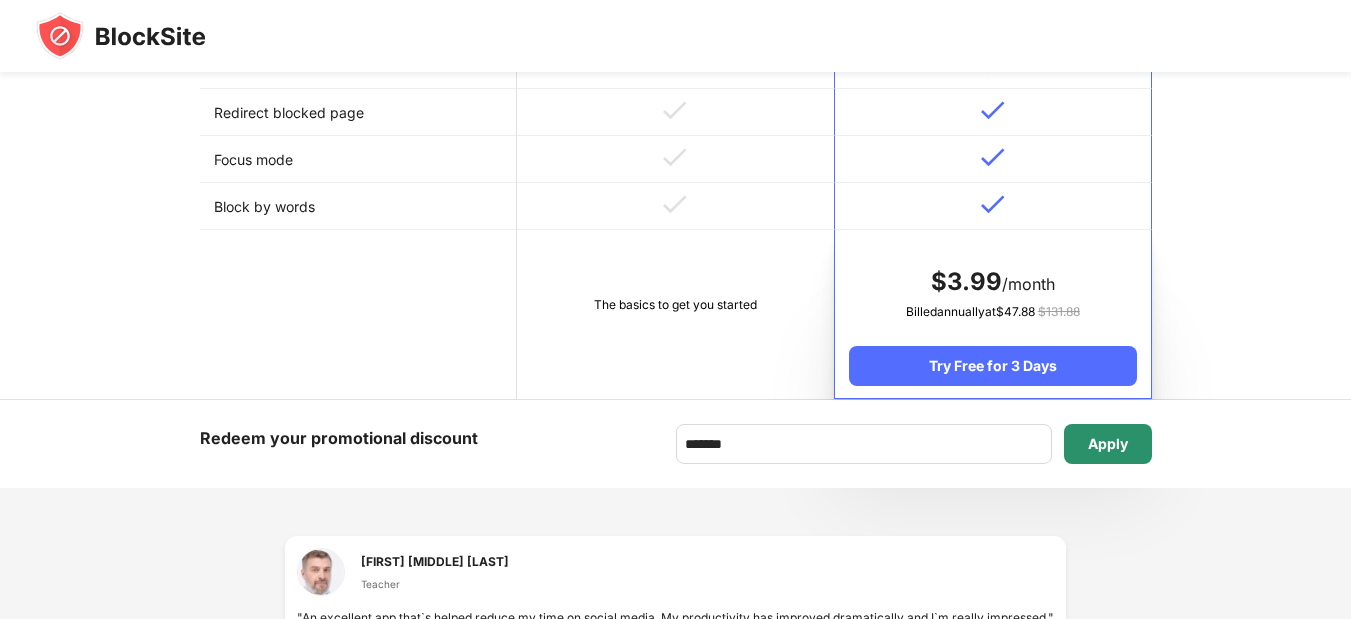 click on "Apply" at bounding box center [1108, 444] 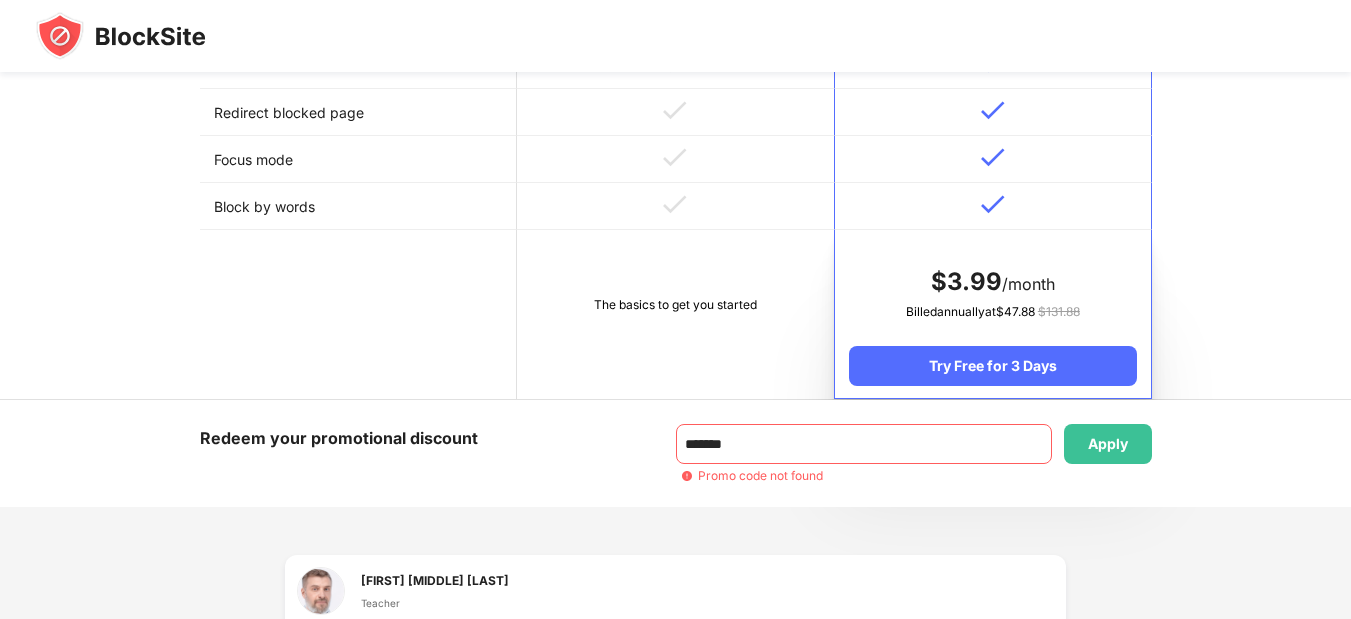 click on "Redeem your promotional discount ******* Apply Promo code not found" at bounding box center (675, 453) 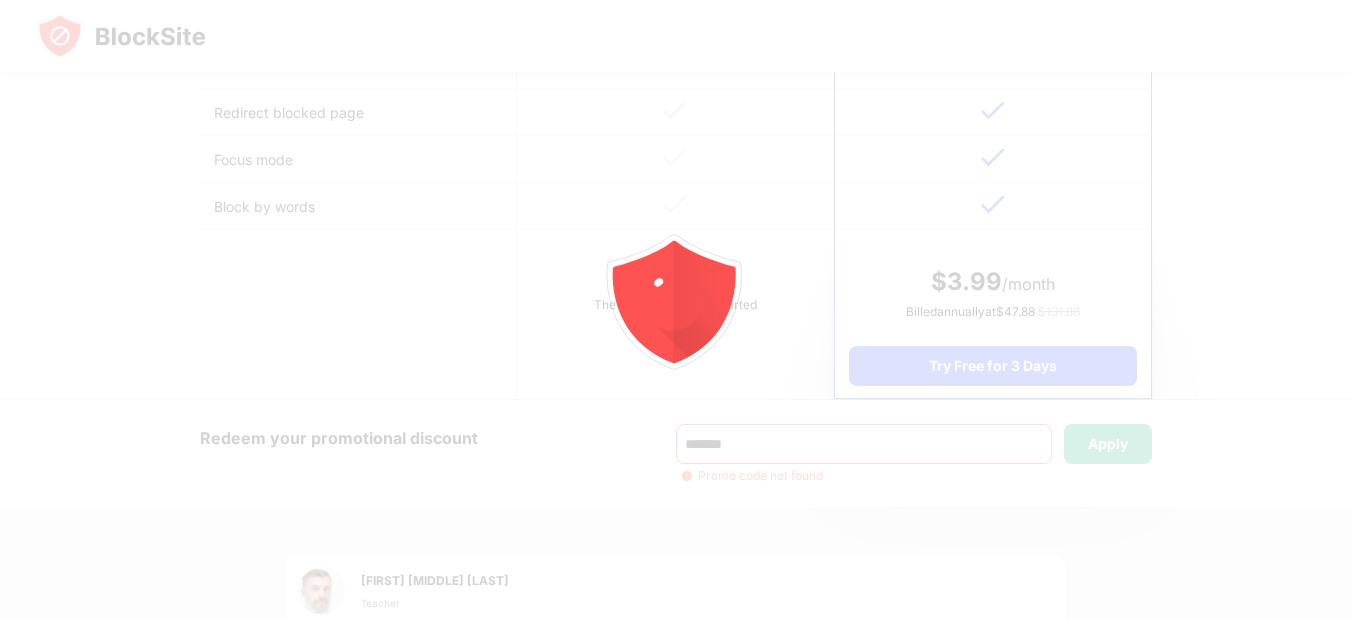 click at bounding box center (675, 309) 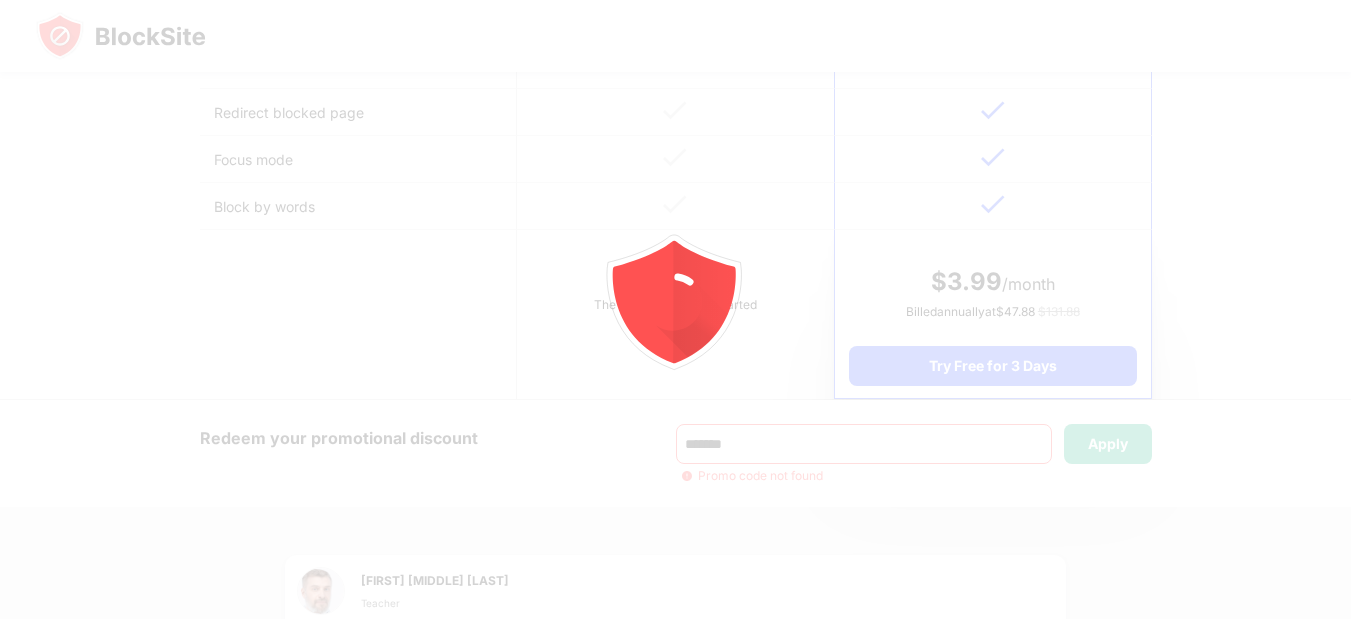 click on "Apply" at bounding box center [1108, 444] 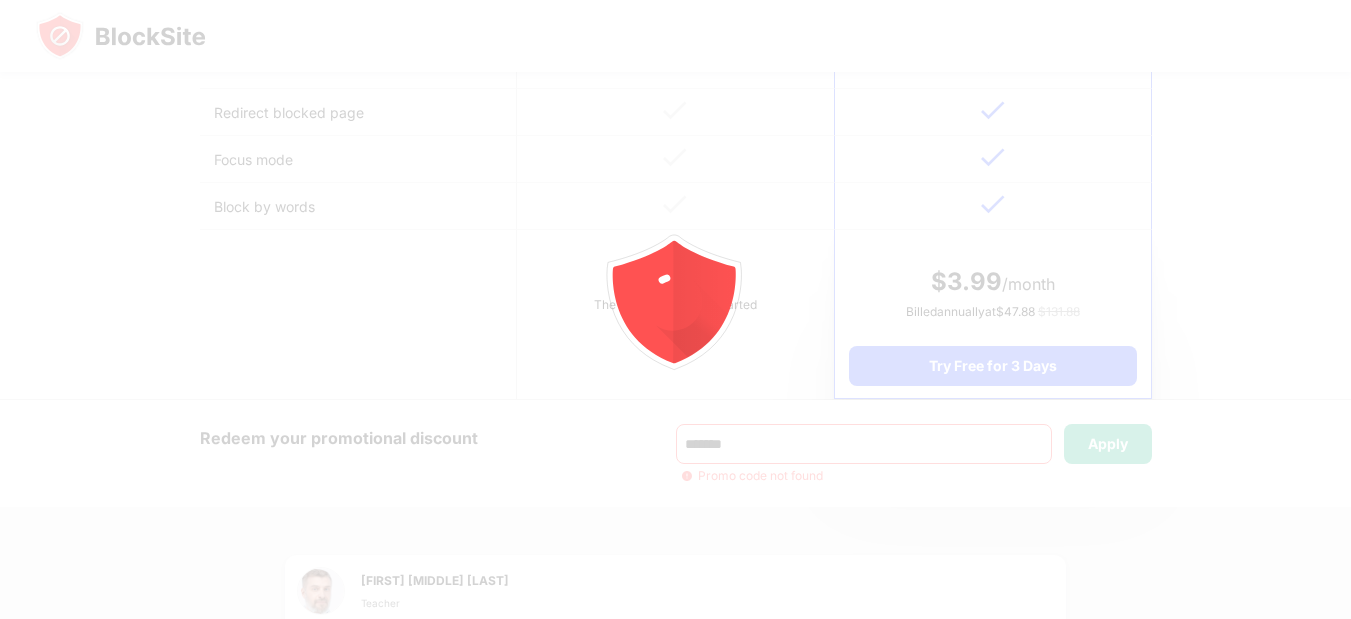 click at bounding box center (675, 309) 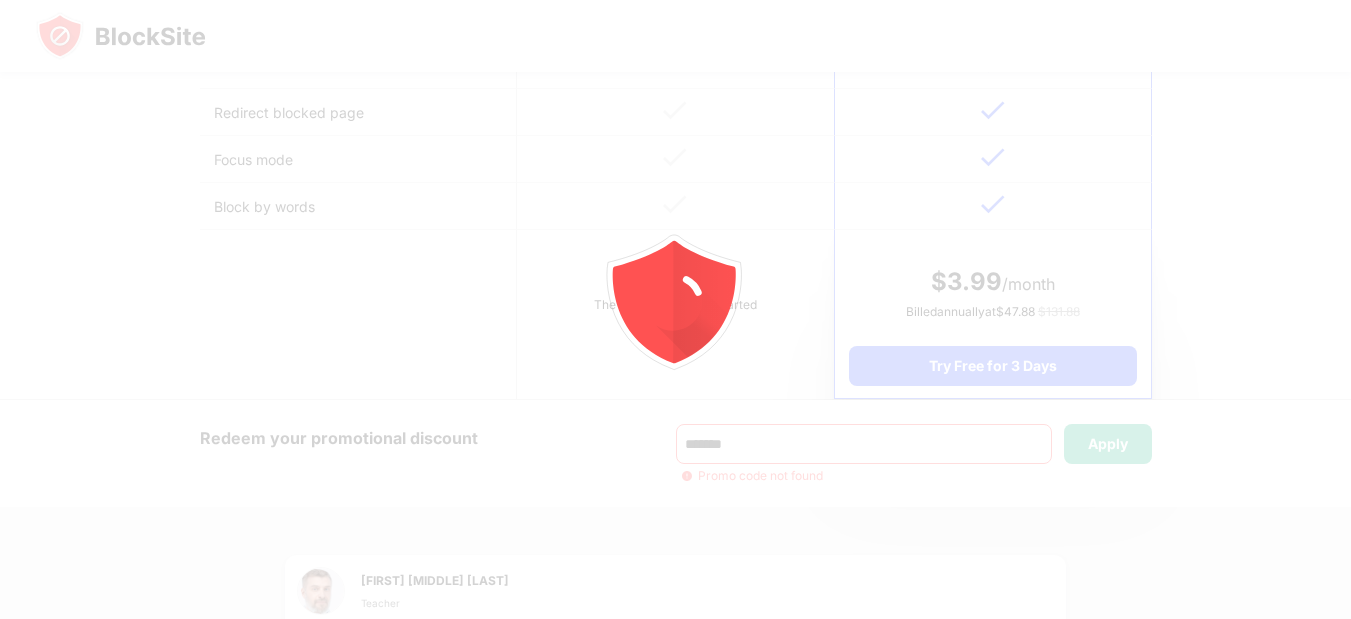 click at bounding box center (675, 309) 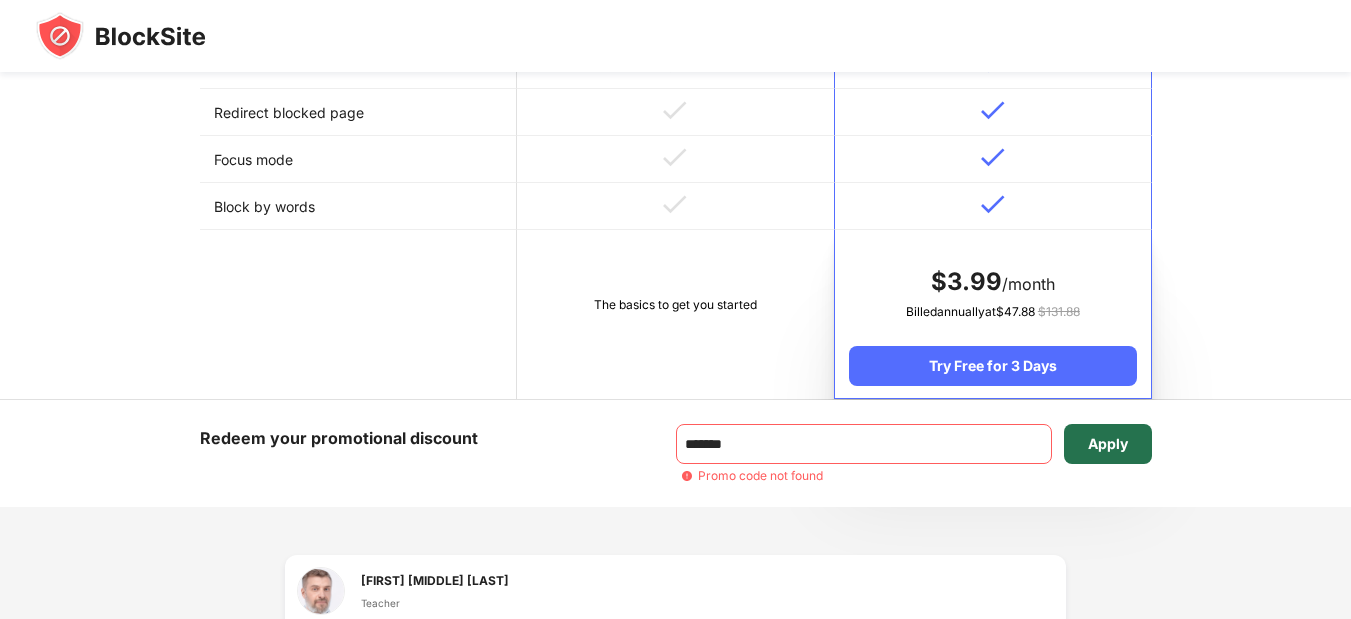 click on "Apply" at bounding box center (1108, 444) 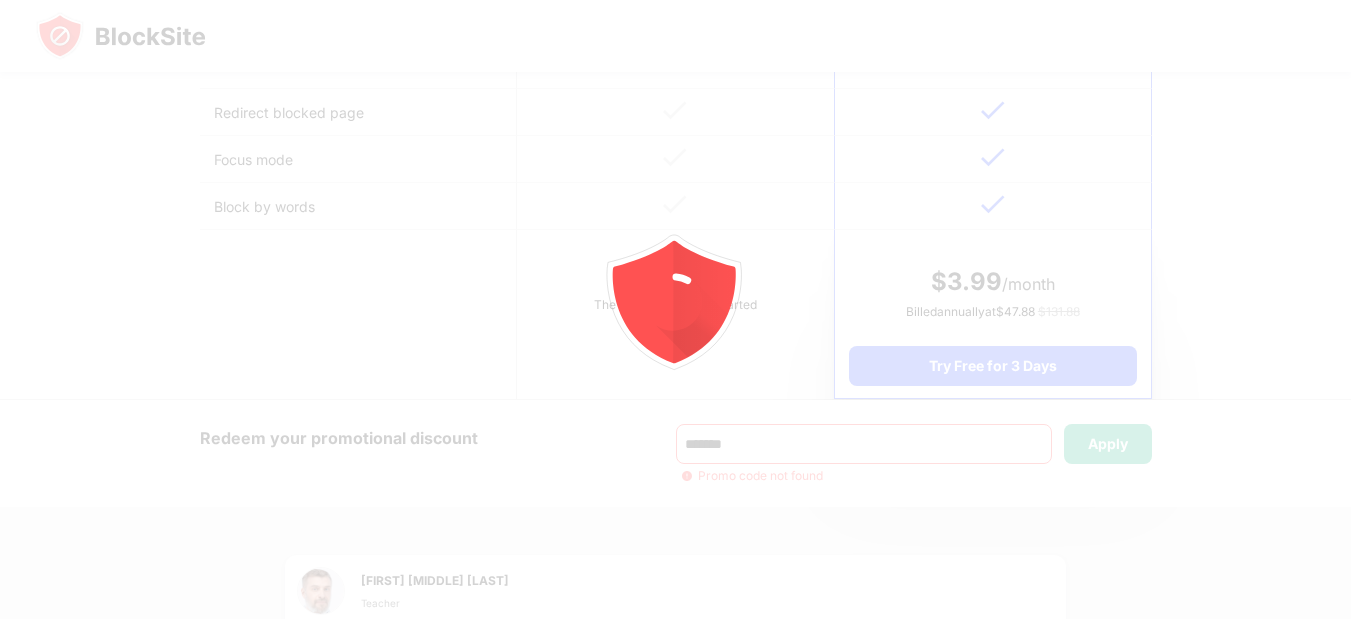 click on "Apply" at bounding box center [1108, 444] 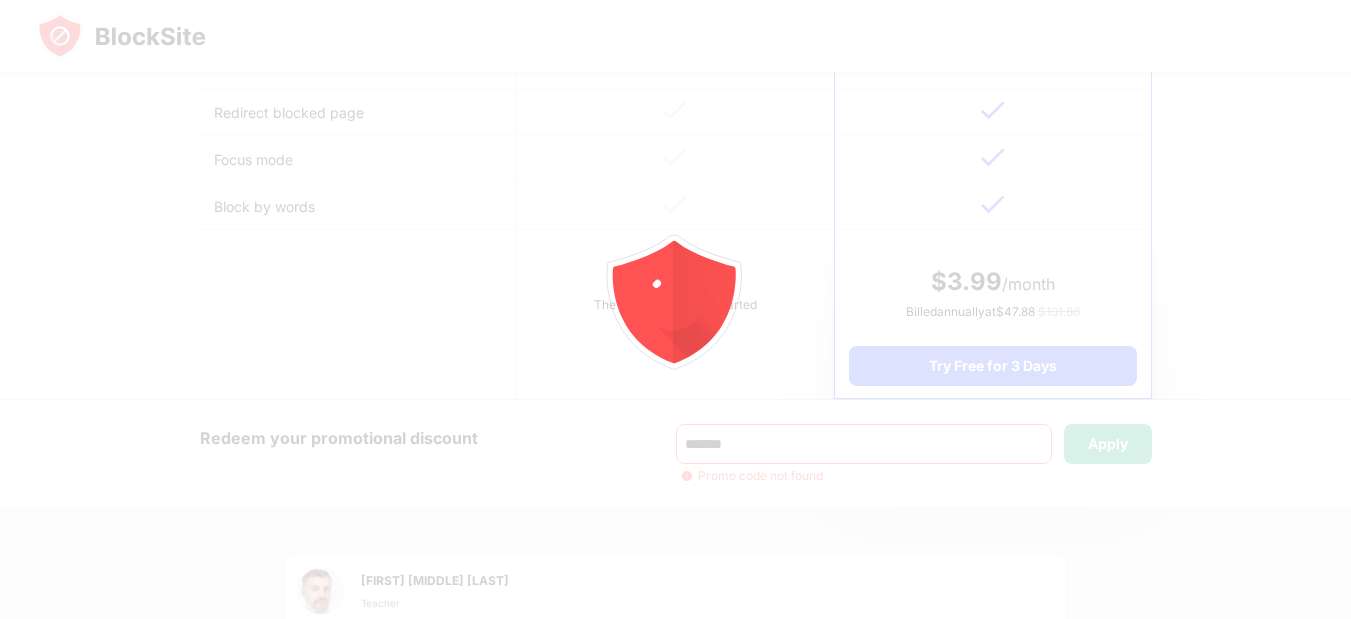 click at bounding box center (675, 309) 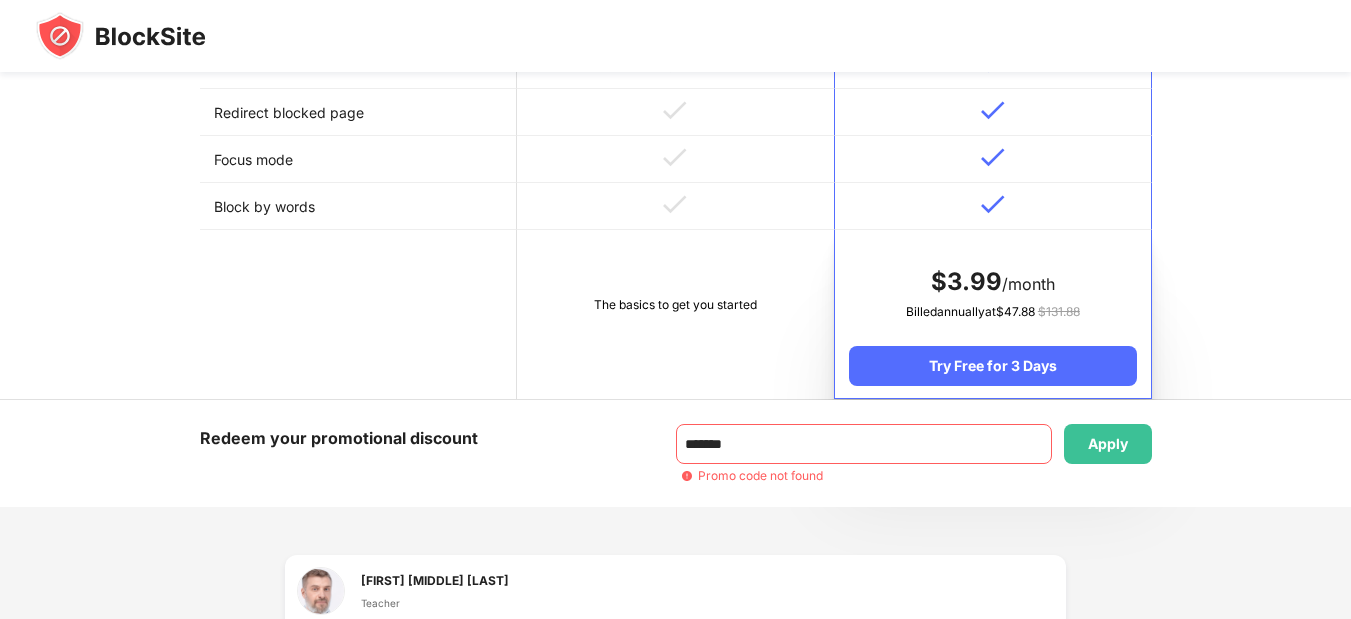 click on "Apply" at bounding box center (1108, 444) 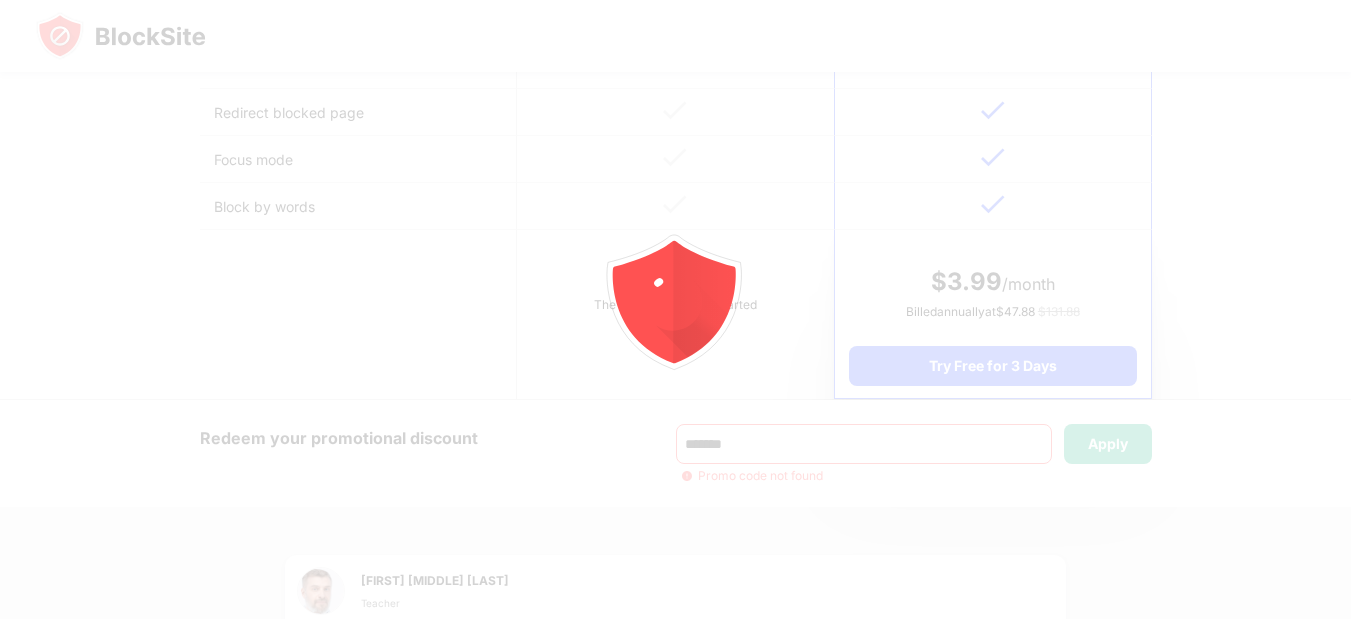 click at bounding box center [675, 309] 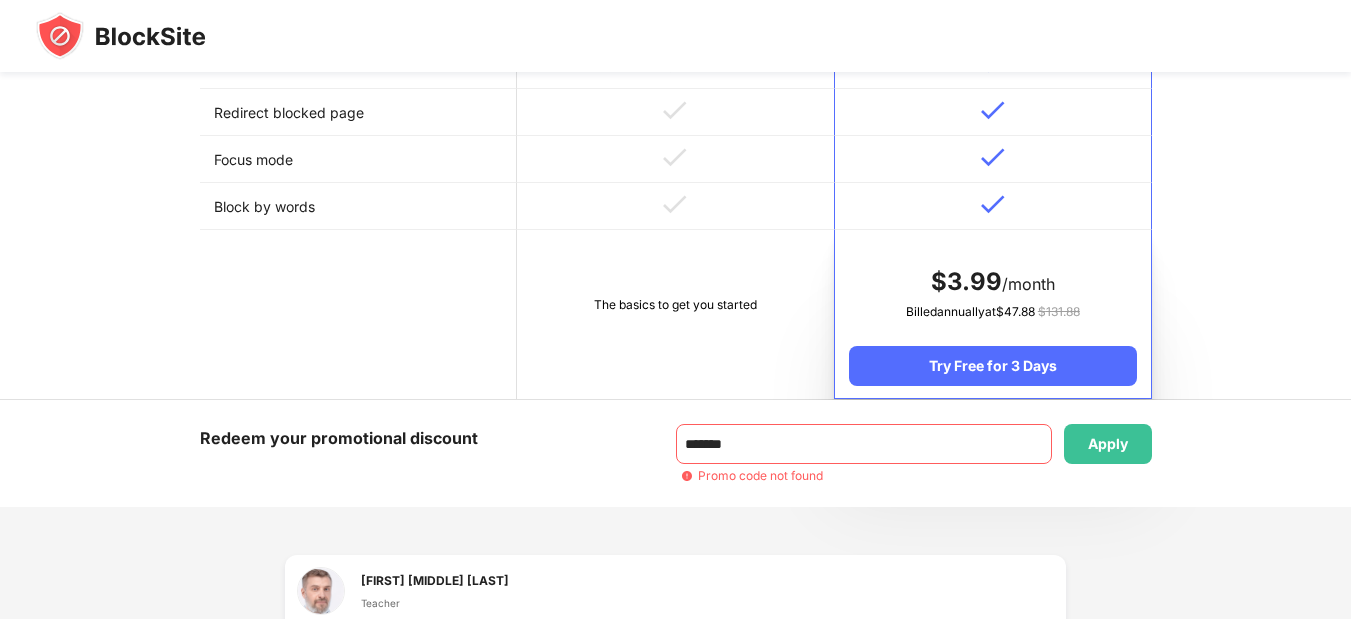 click on "Apply" at bounding box center [1108, 444] 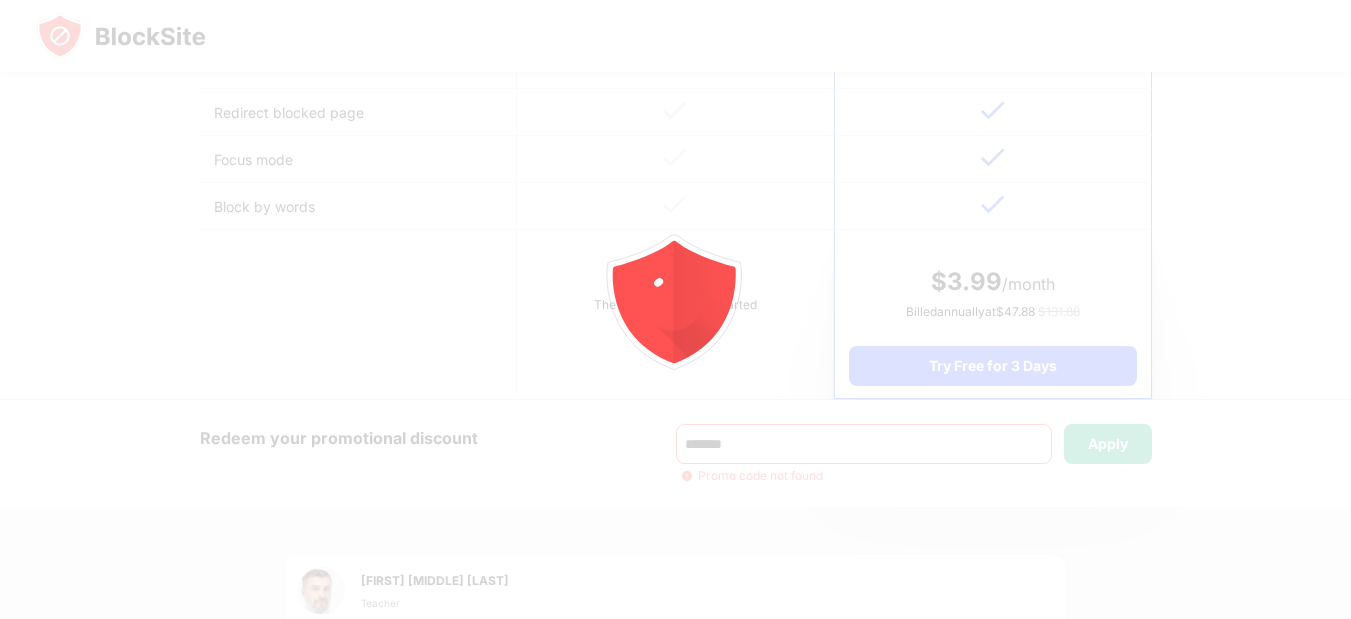 click at bounding box center (675, 309) 